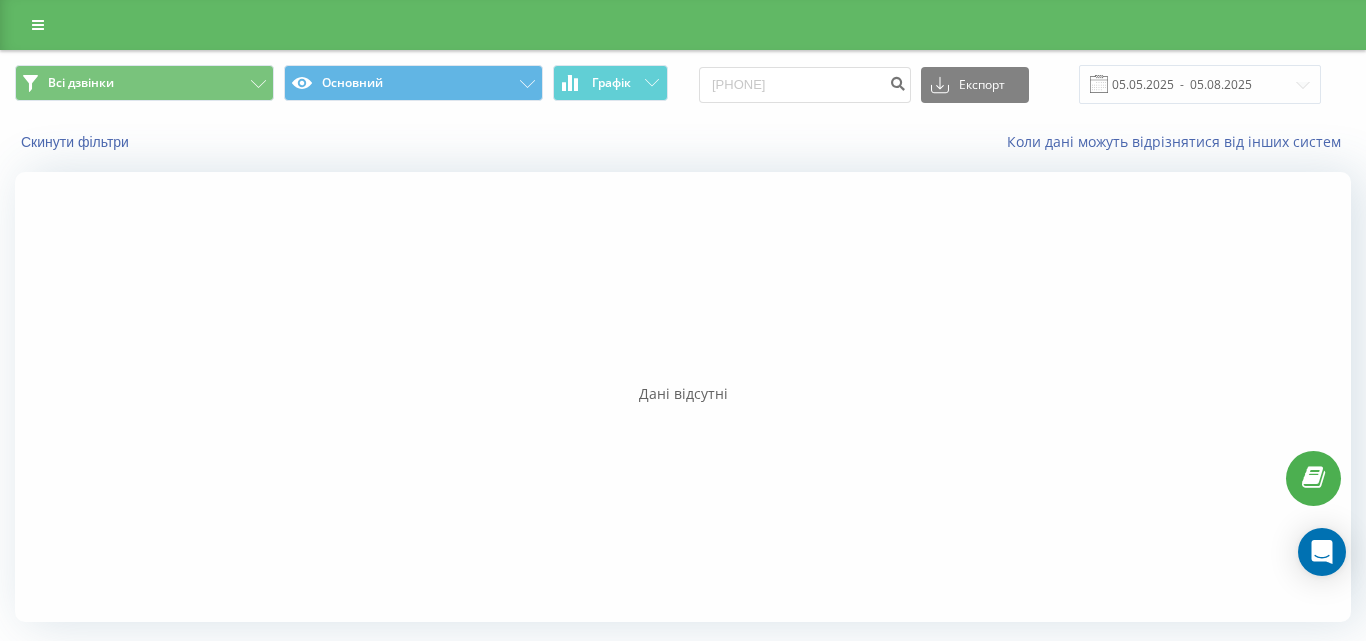 scroll, scrollTop: 0, scrollLeft: 0, axis: both 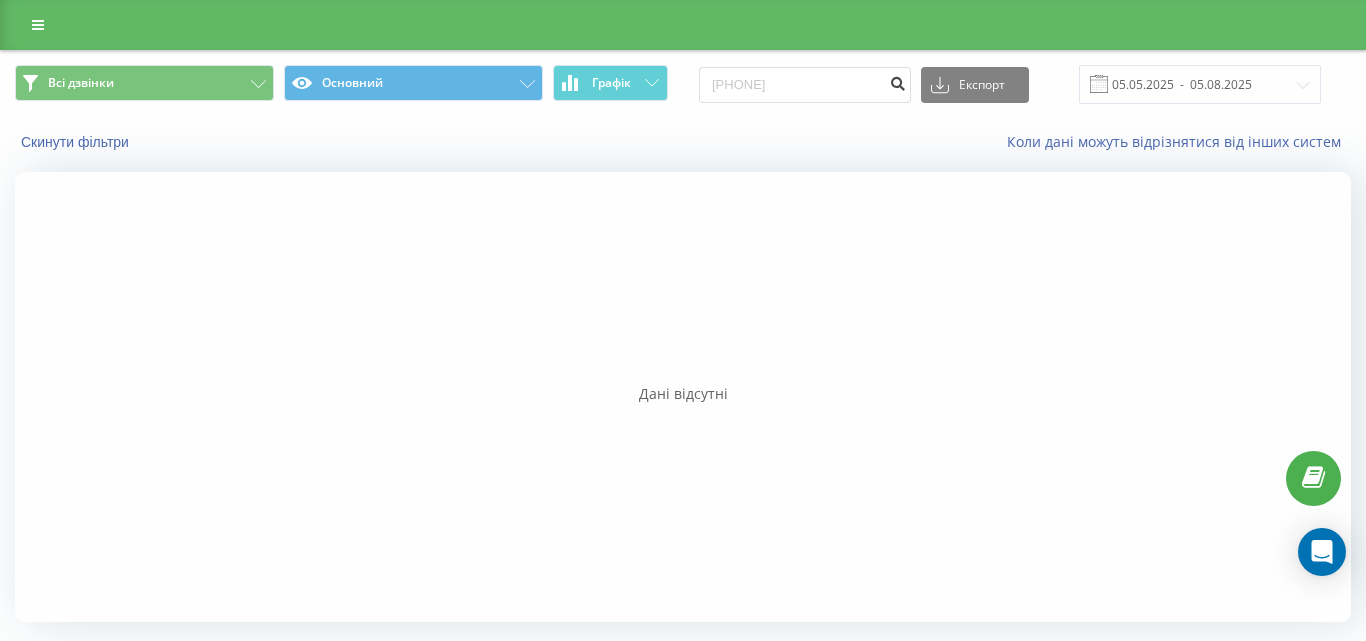 click at bounding box center [897, 85] 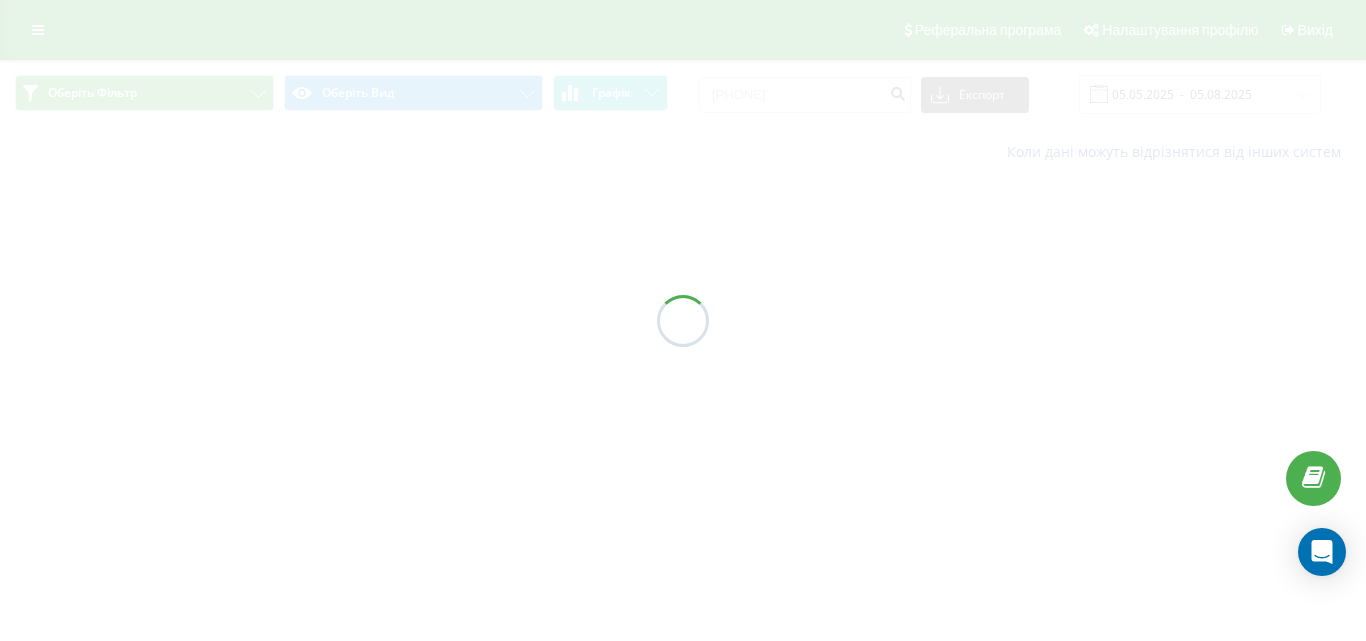 scroll, scrollTop: 0, scrollLeft: 0, axis: both 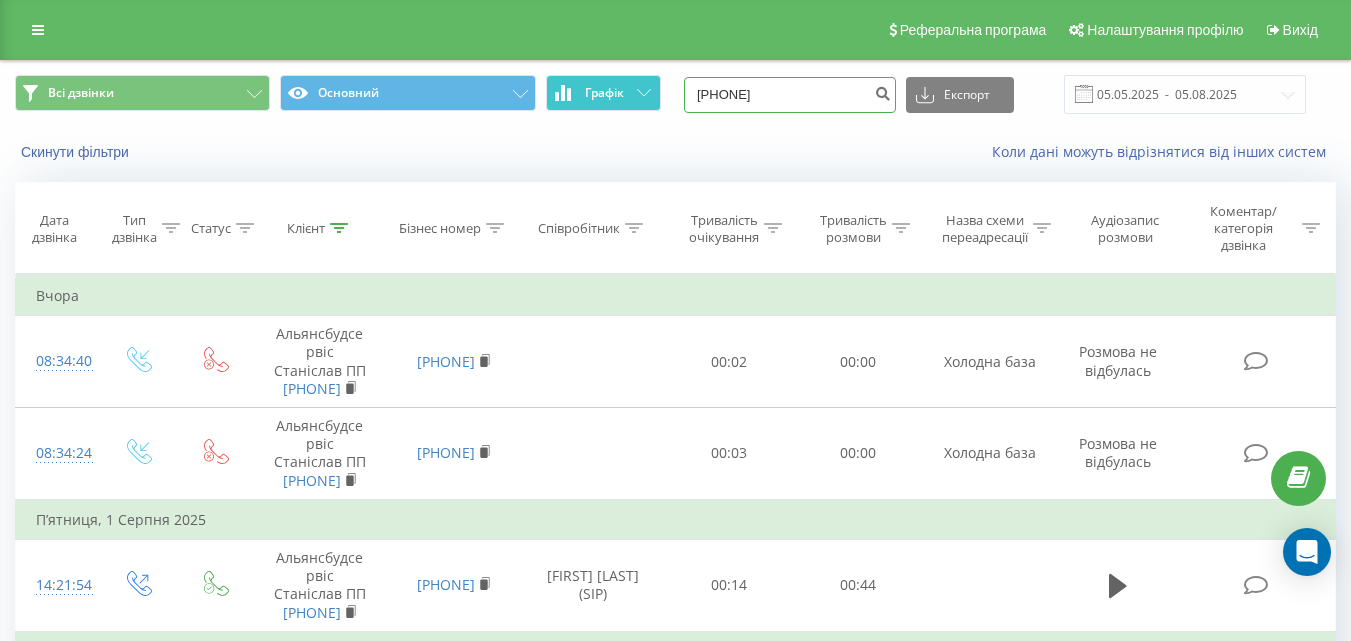 drag, startPoint x: 712, startPoint y: 93, endPoint x: 570, endPoint y: 94, distance: 142.00352 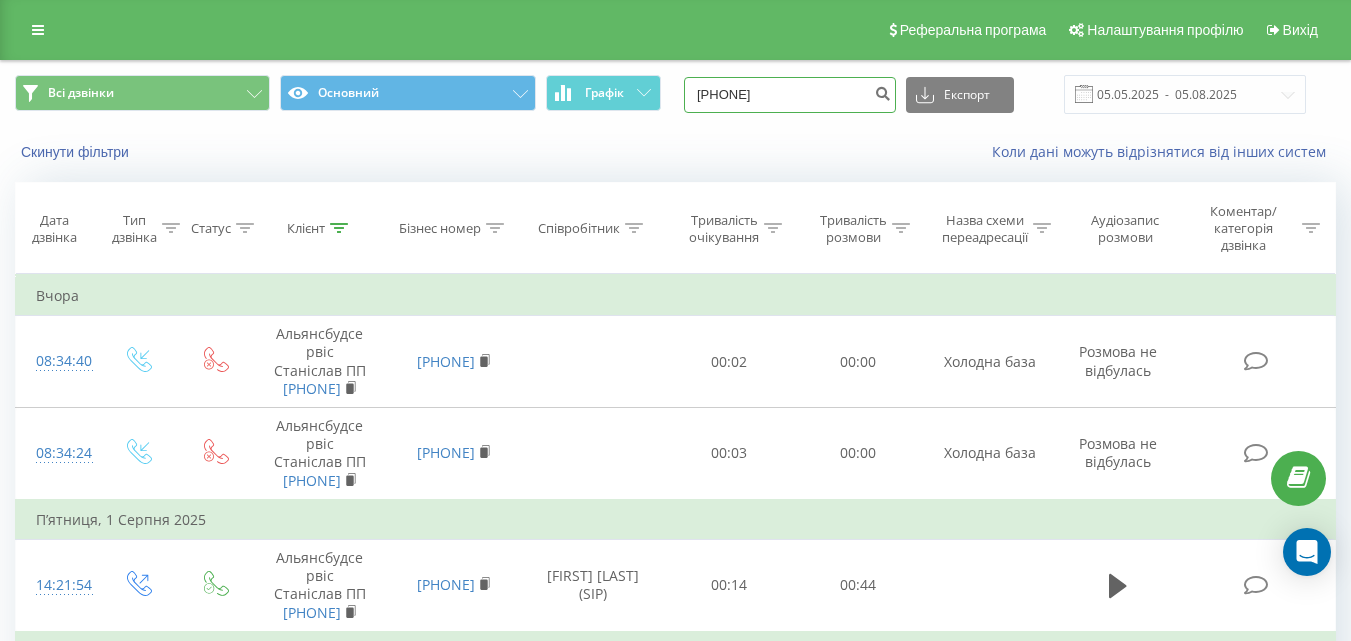 paste on "506332929" 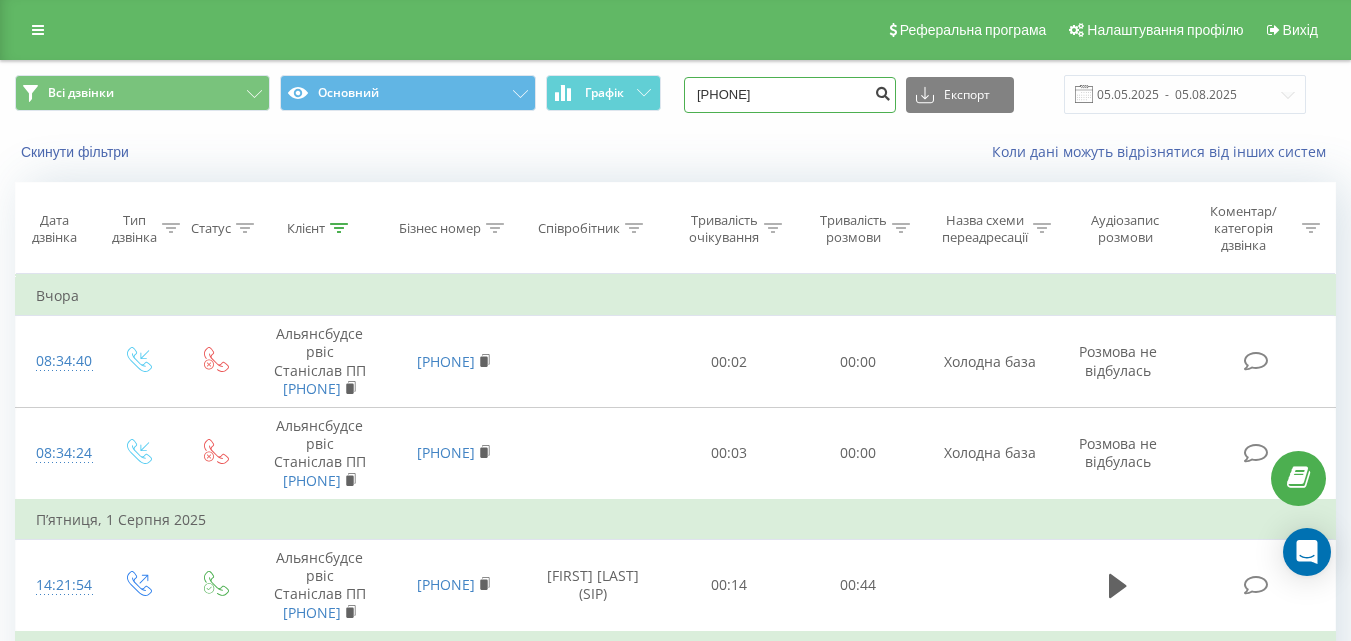 type on "[PHONE]" 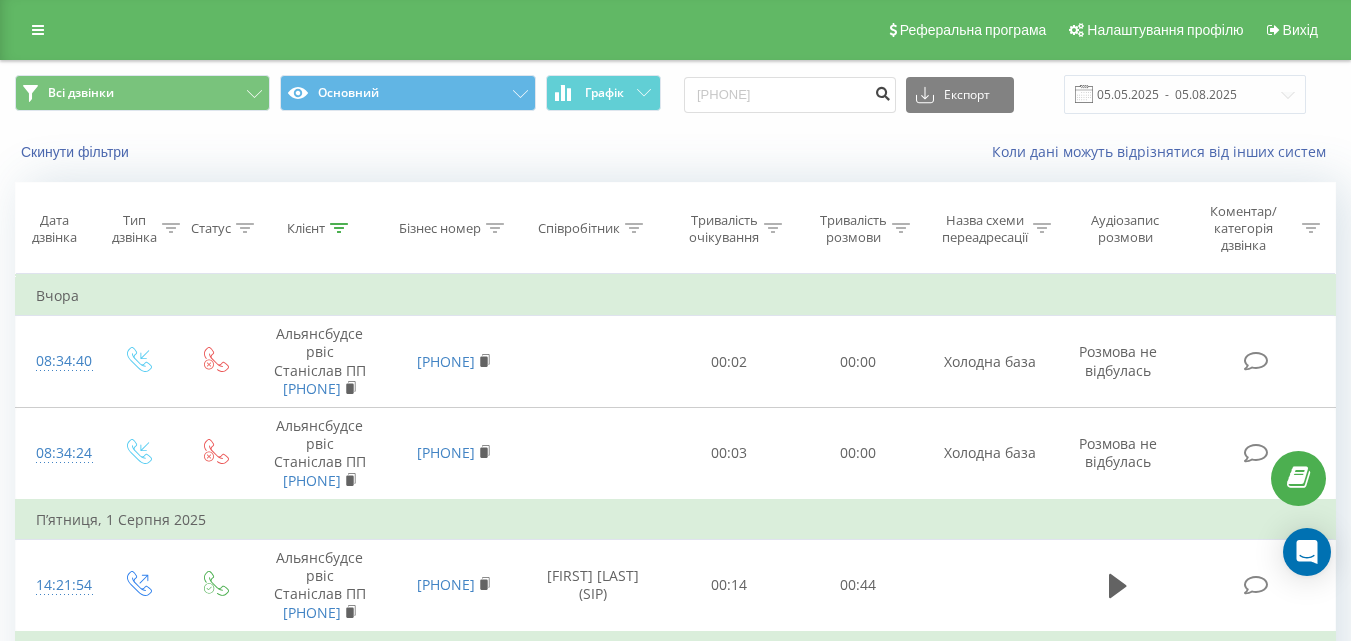 click at bounding box center [882, 91] 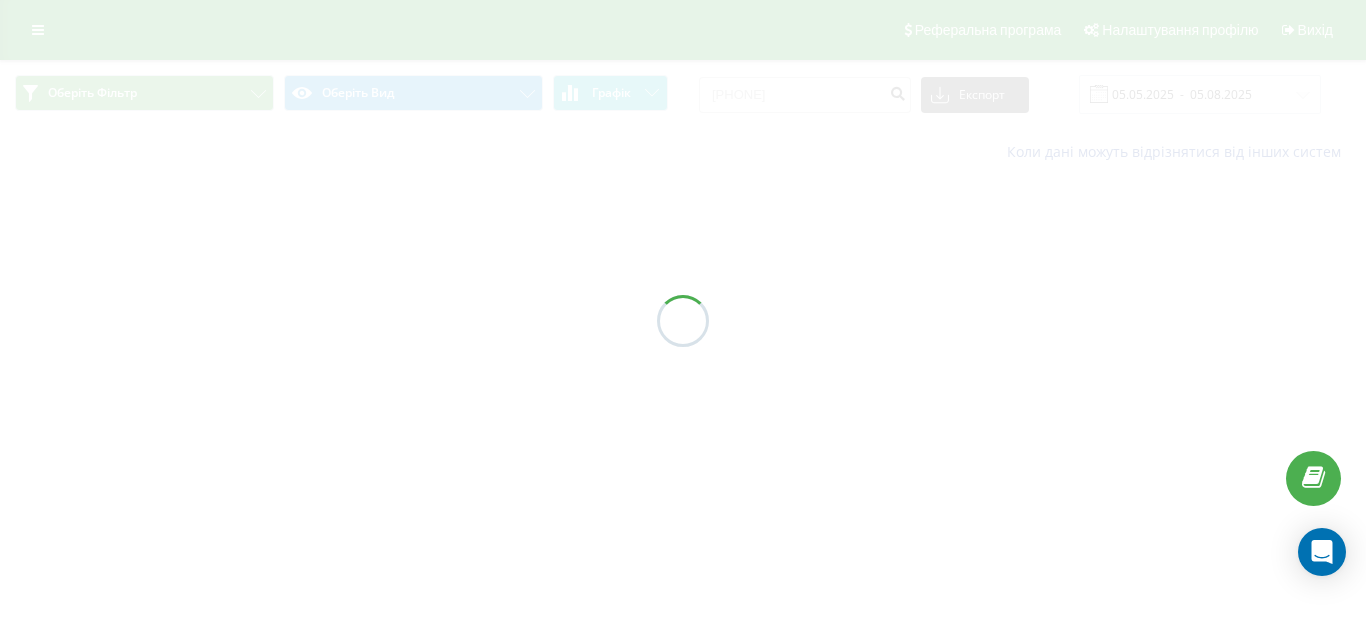 scroll, scrollTop: 0, scrollLeft: 0, axis: both 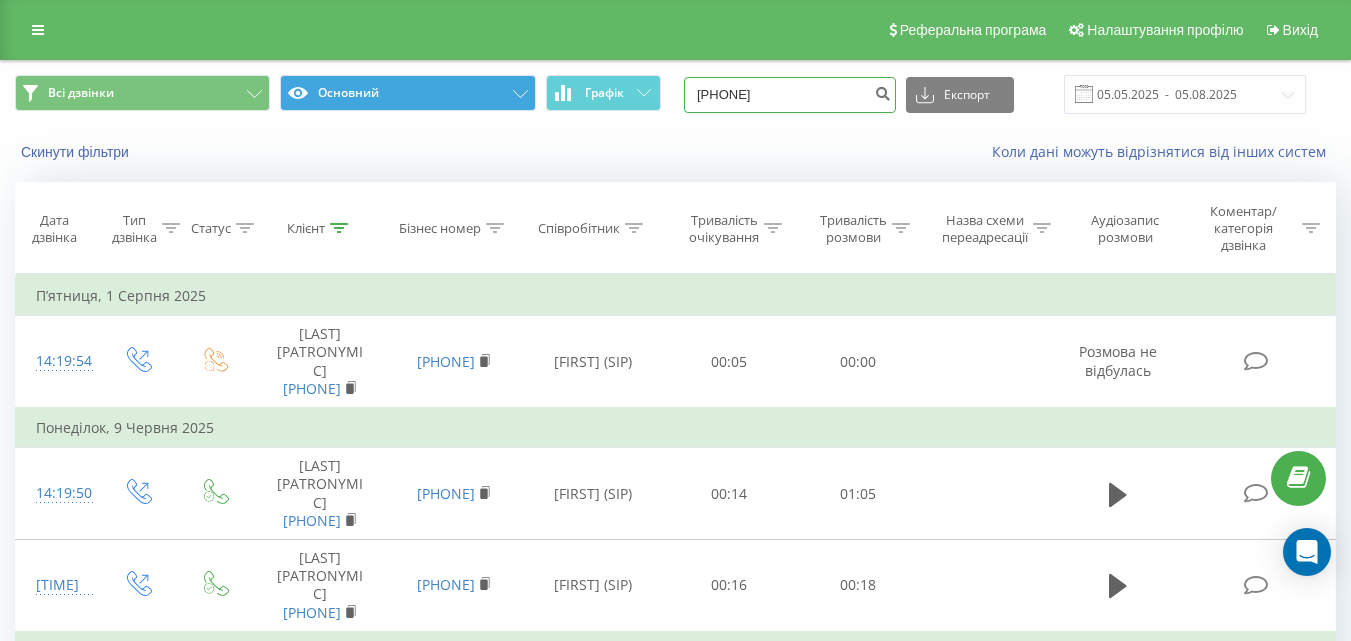 drag, startPoint x: 862, startPoint y: 93, endPoint x: 472, endPoint y: 78, distance: 390.28836 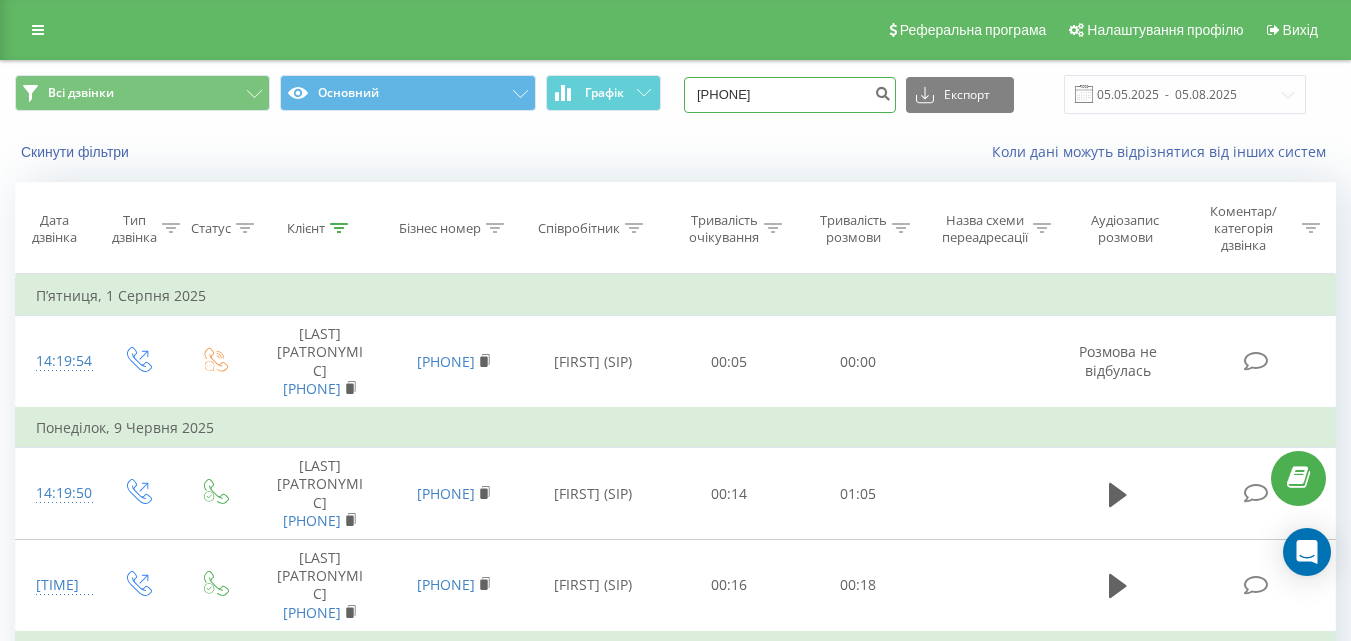 paste on "[NUMBER]" 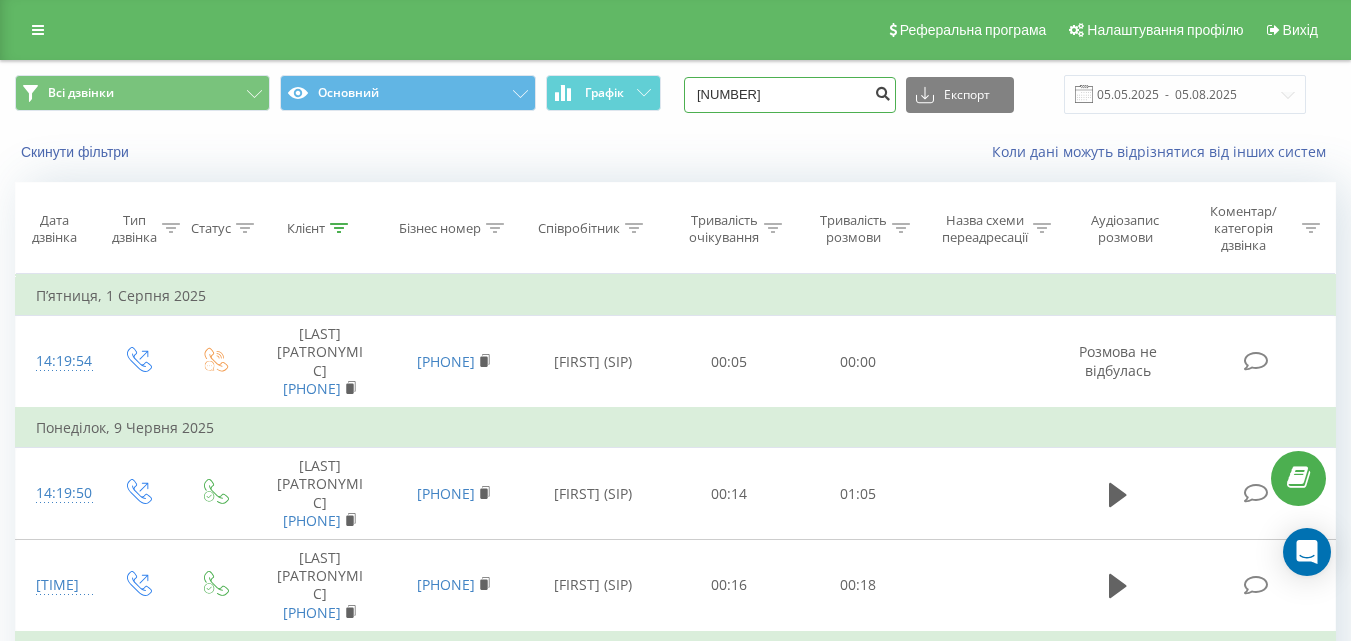 type on "[NUMBER]" 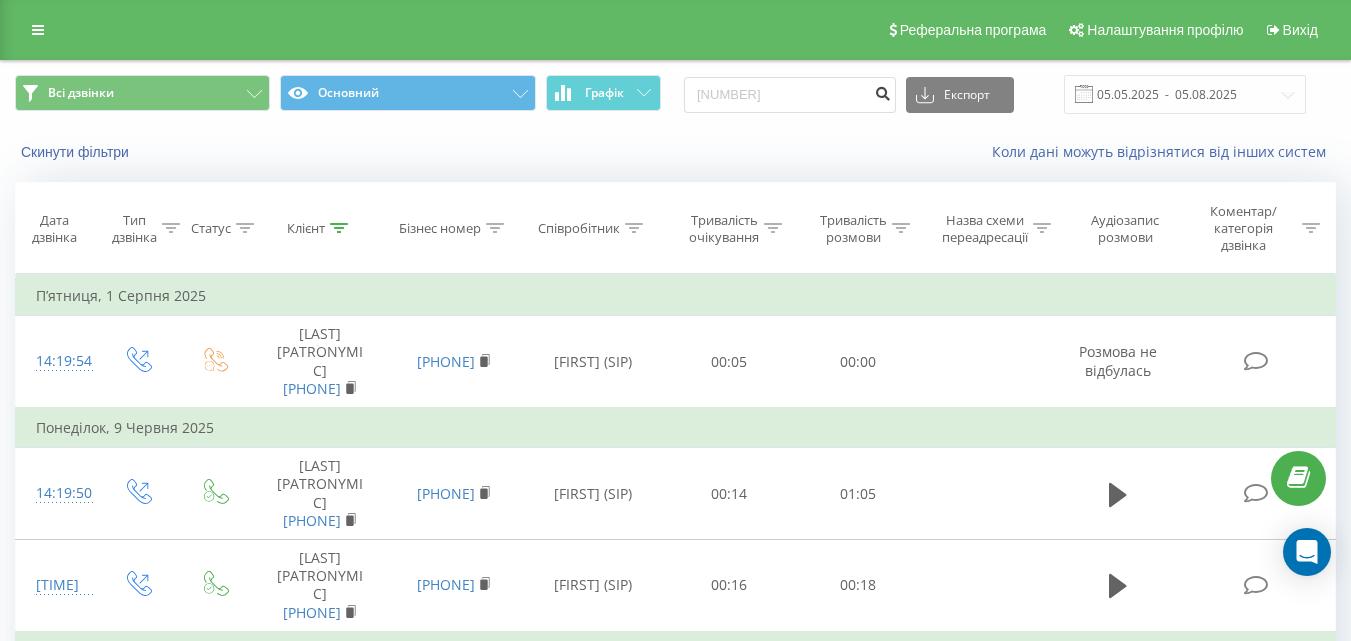 click at bounding box center (882, 91) 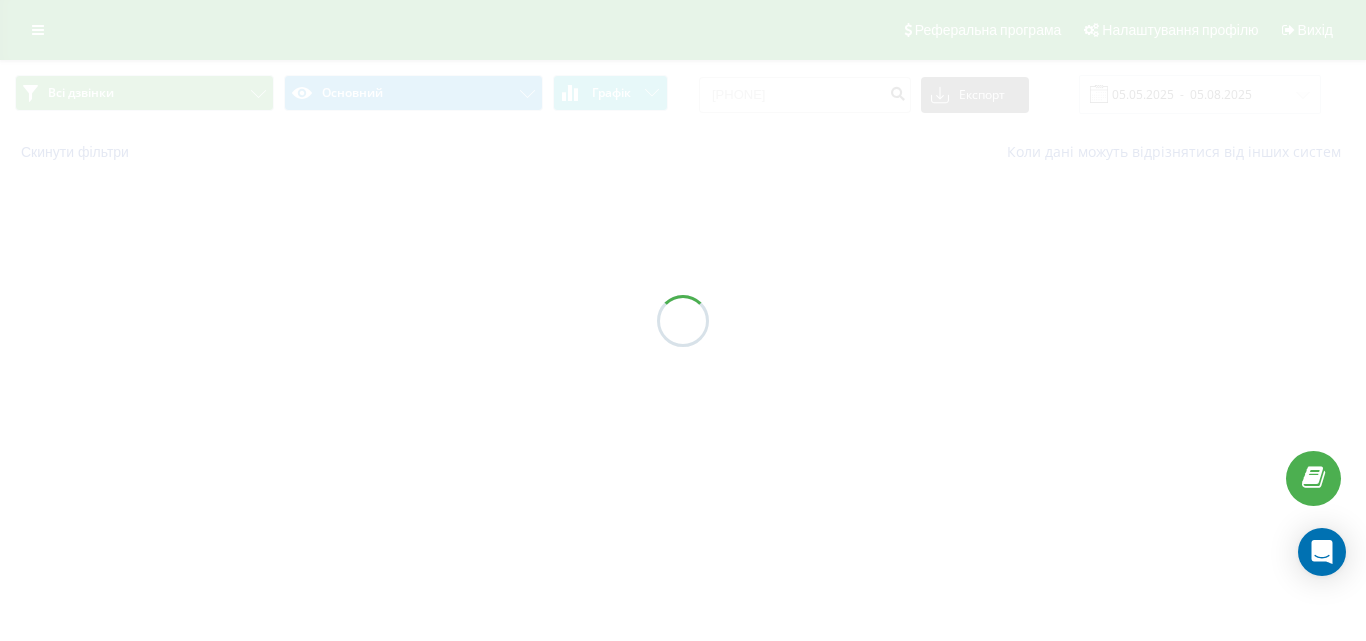 scroll, scrollTop: 0, scrollLeft: 0, axis: both 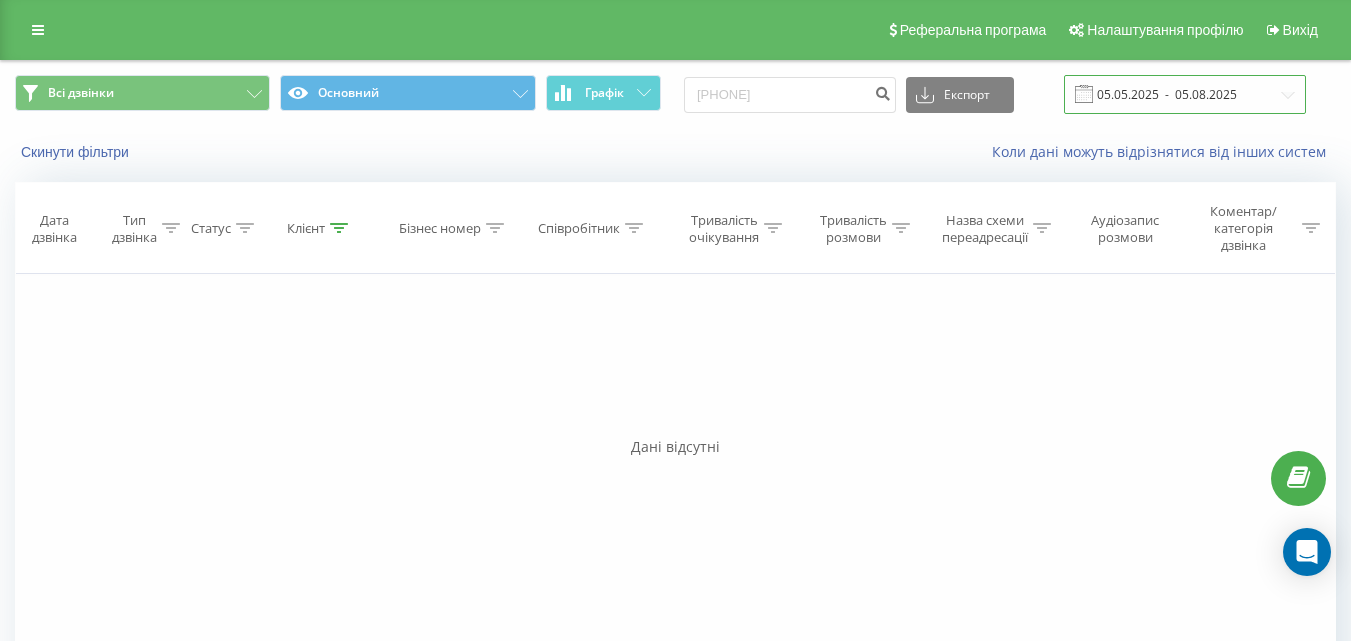 click on "05.05.2025  -  05.08.2025" at bounding box center (1185, 94) 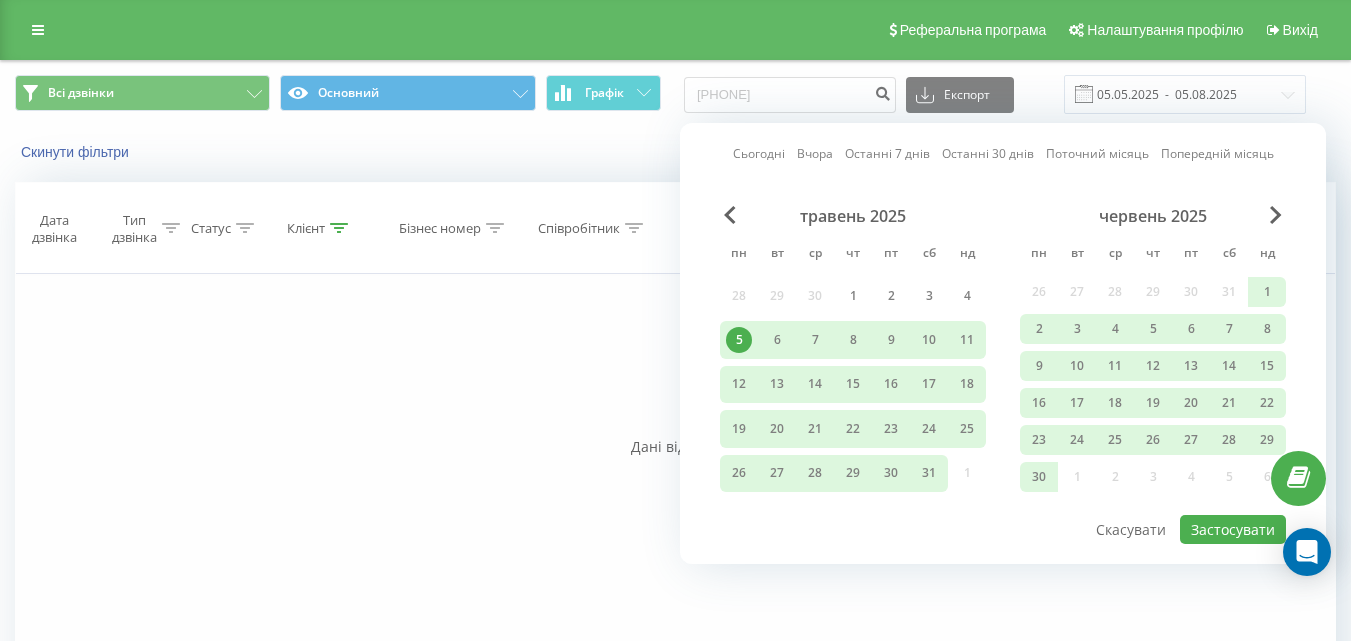 click on "травень 2025" at bounding box center [853, 216] 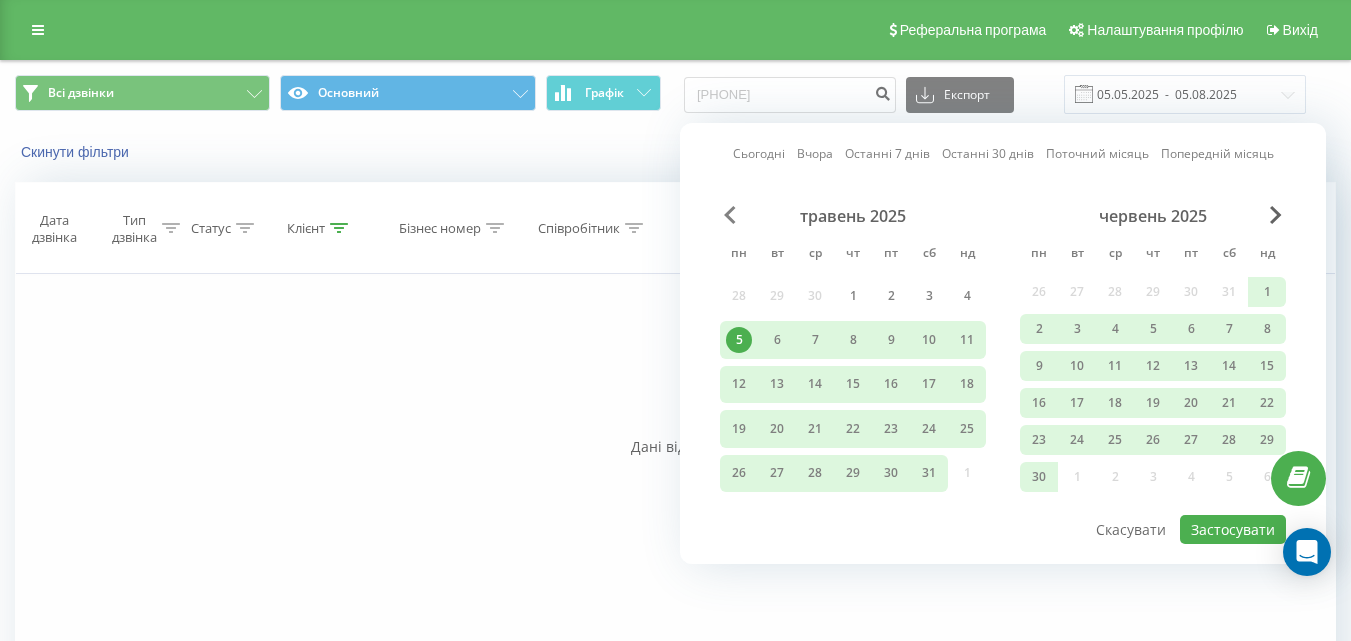 click at bounding box center (730, 215) 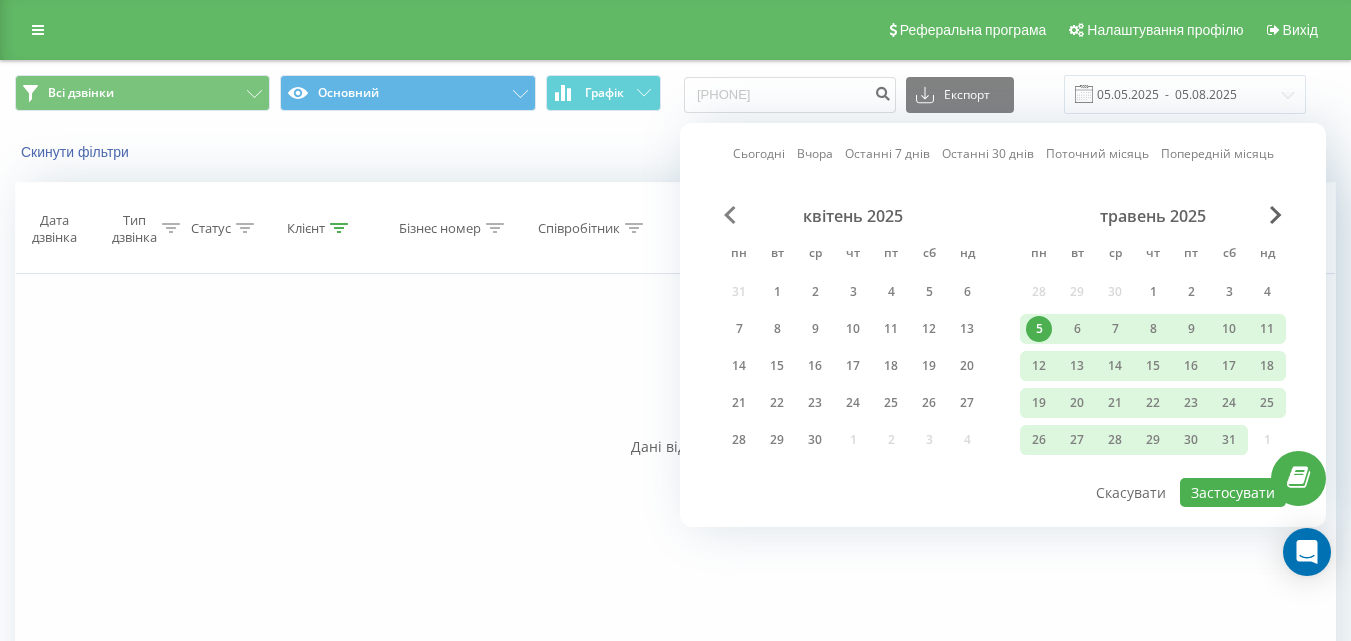 click at bounding box center [730, 215] 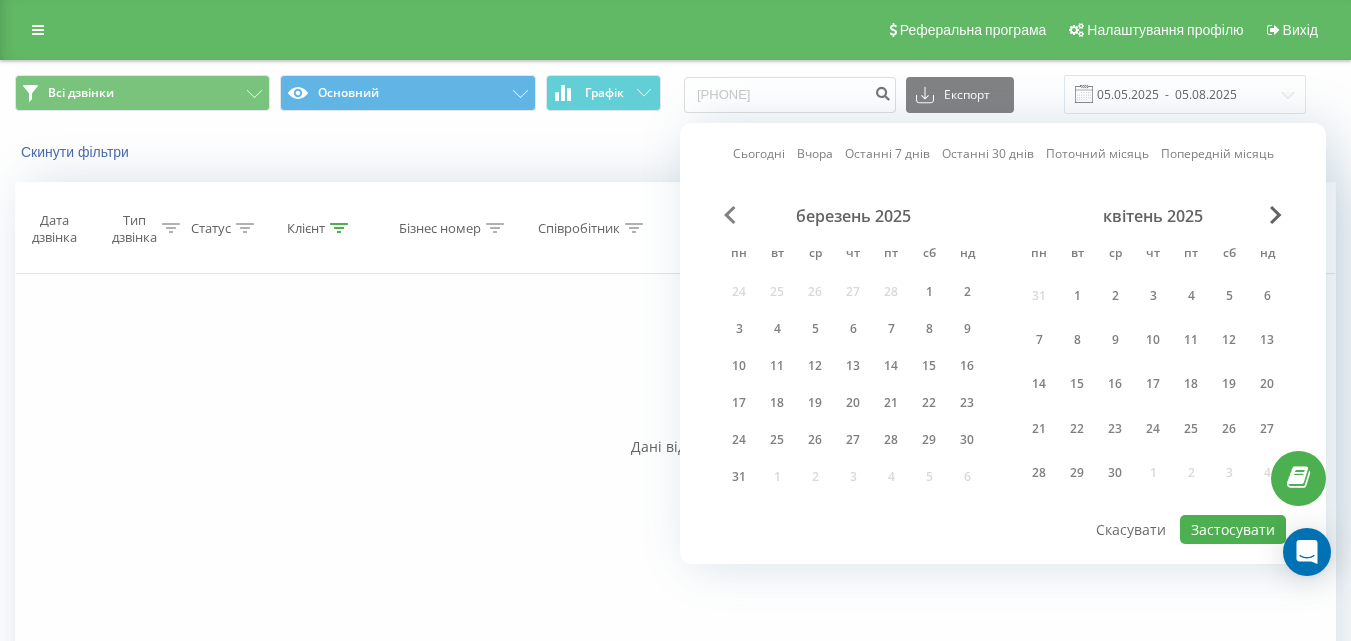 click at bounding box center (730, 215) 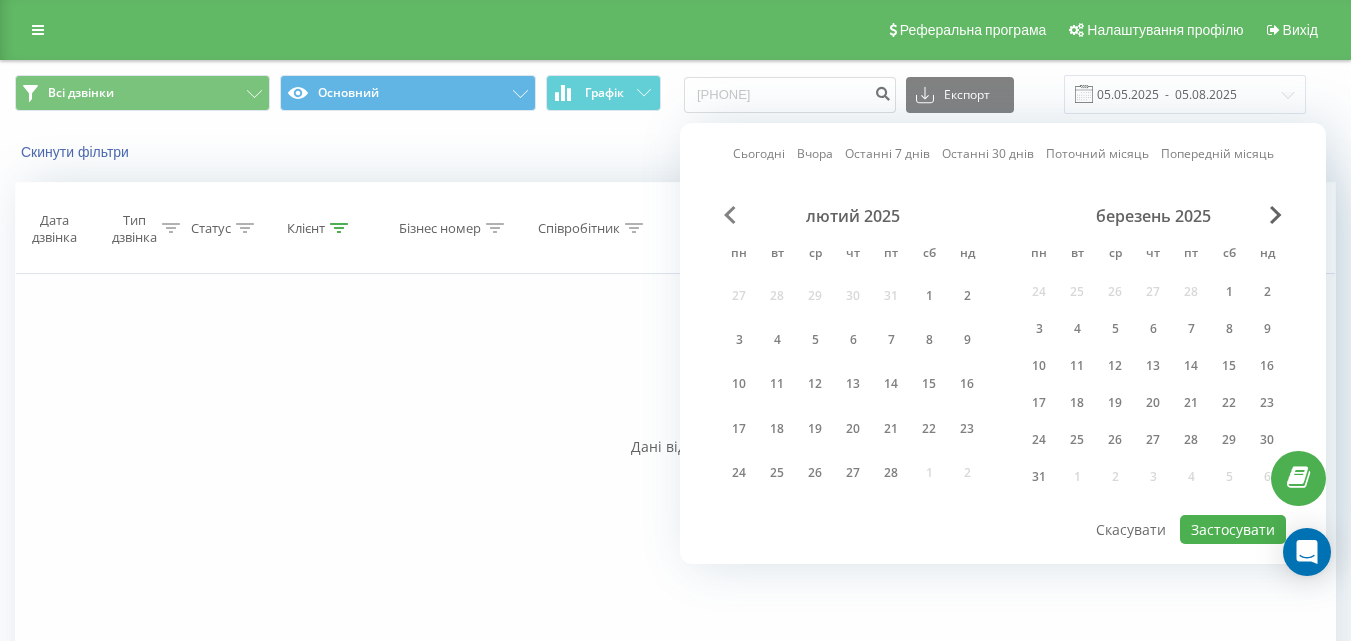 click at bounding box center [730, 215] 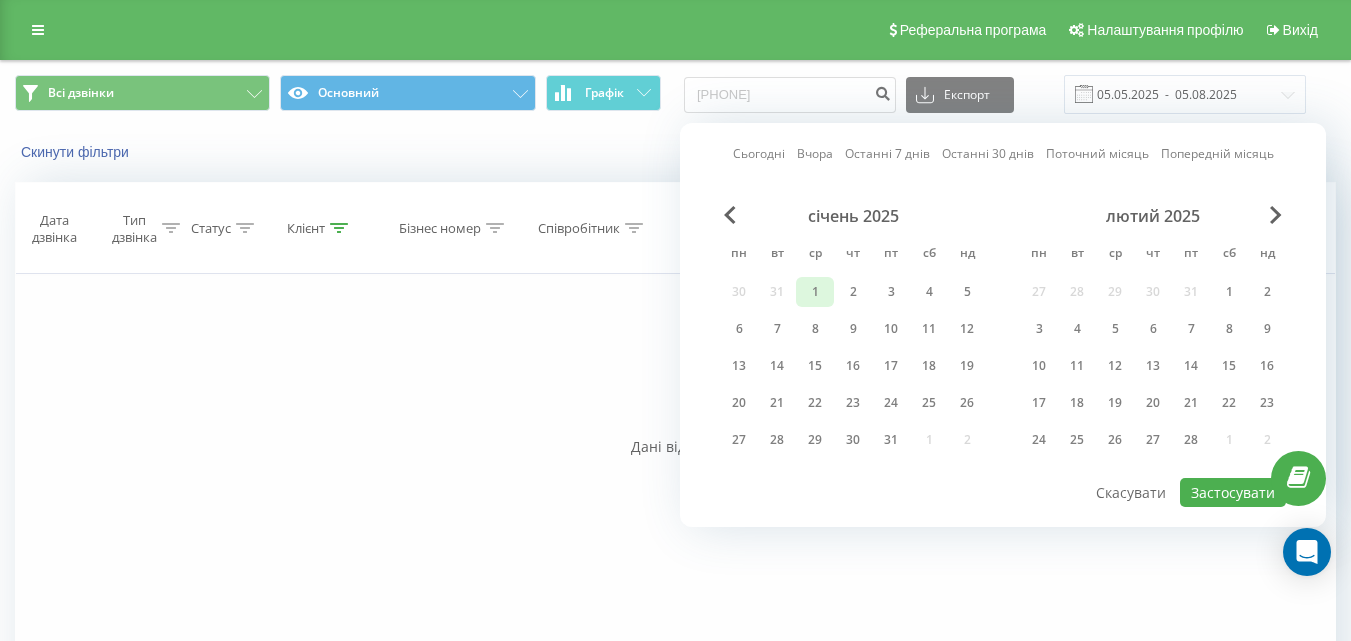 click on "1" at bounding box center [815, 292] 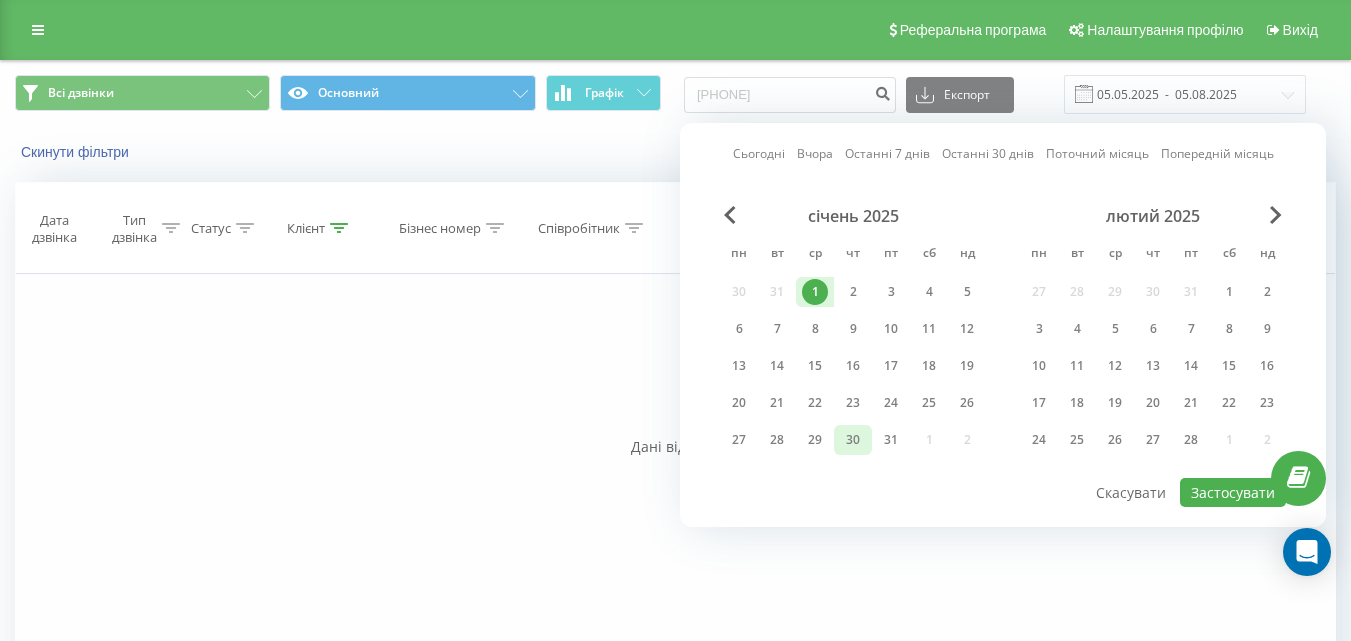 click on "30" at bounding box center (853, 440) 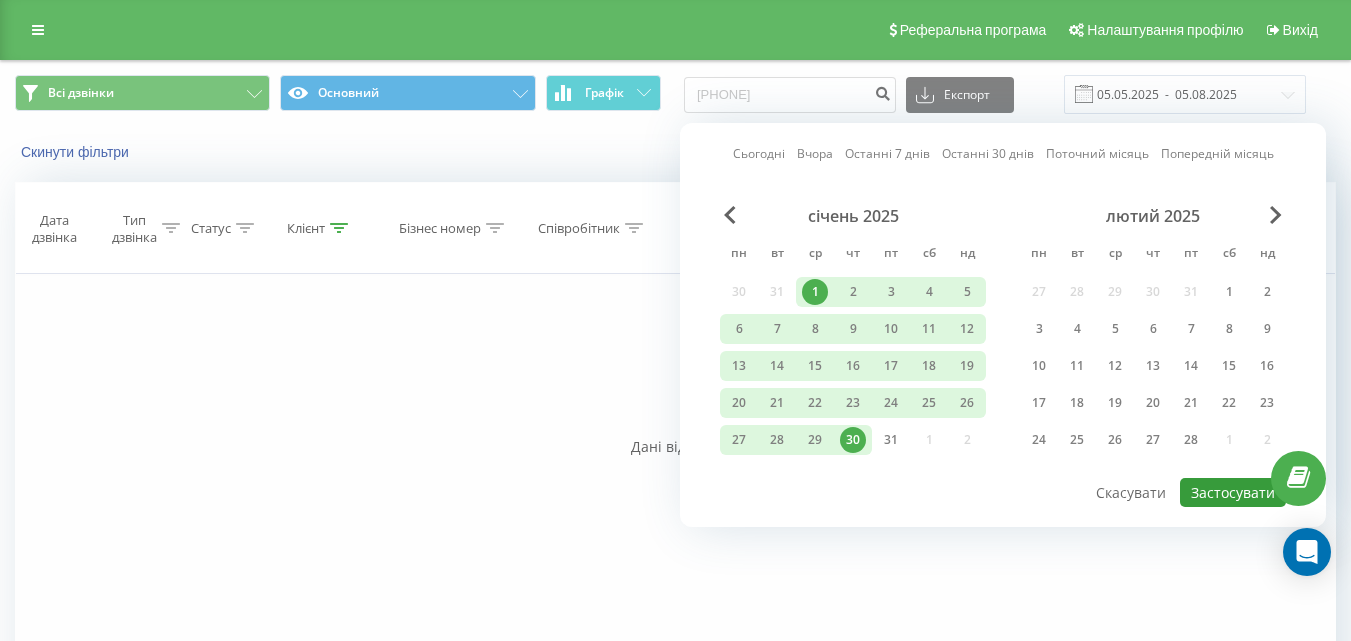 click on "Застосувати" at bounding box center (1233, 492) 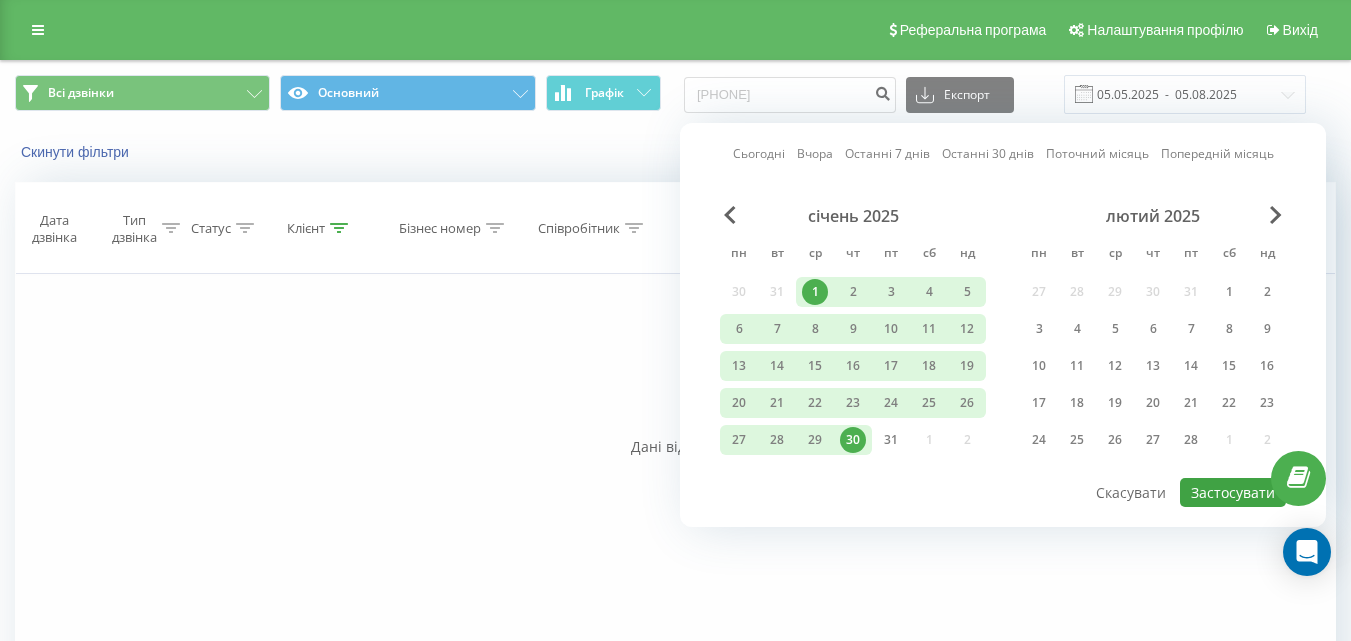 type on "01.01.2025  -  30.01.2025" 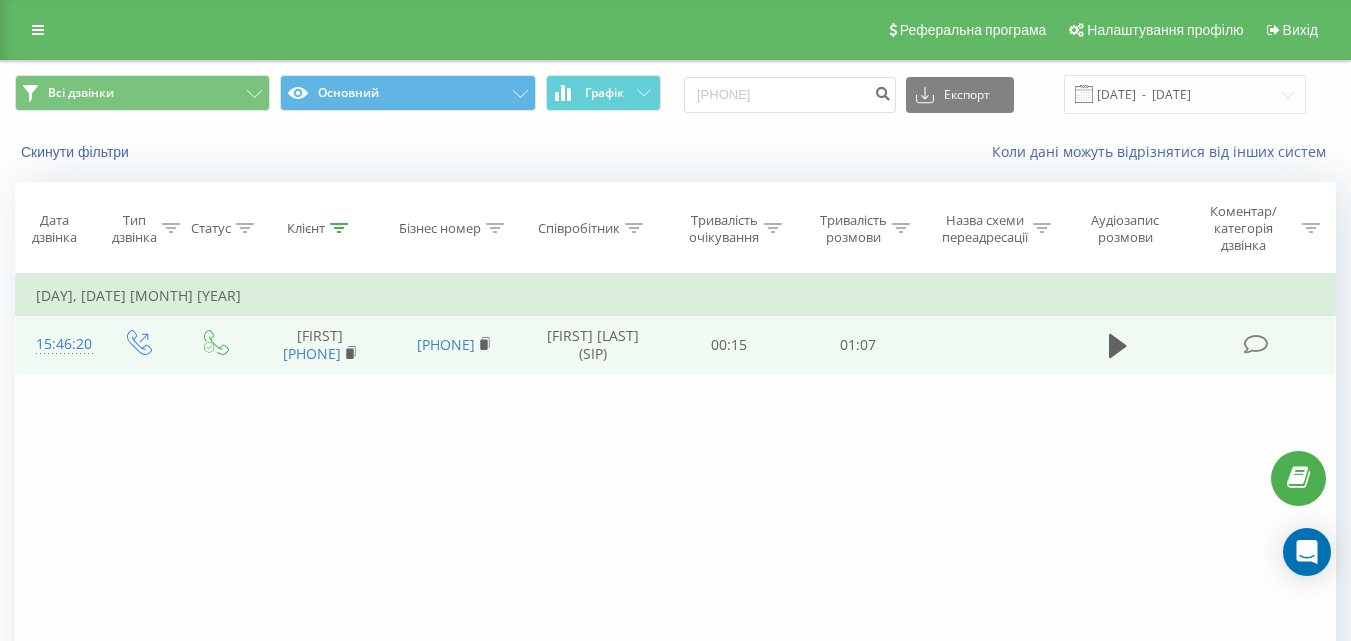 click at bounding box center [1119, 345] 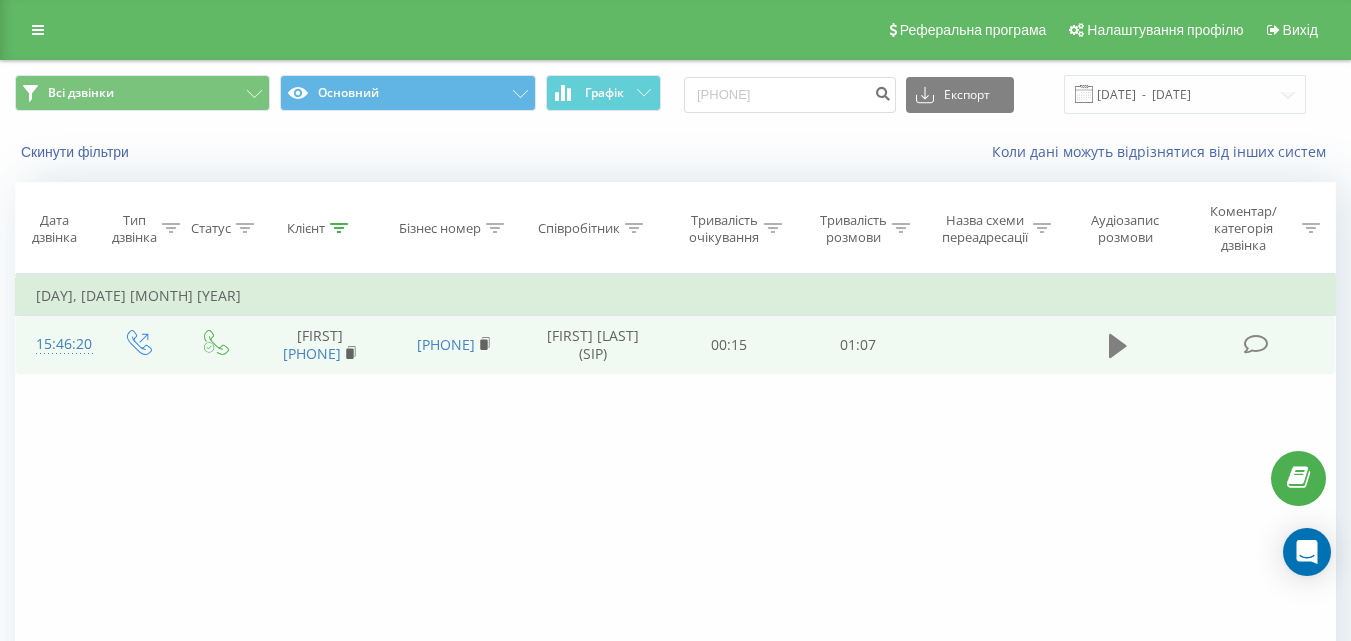 click 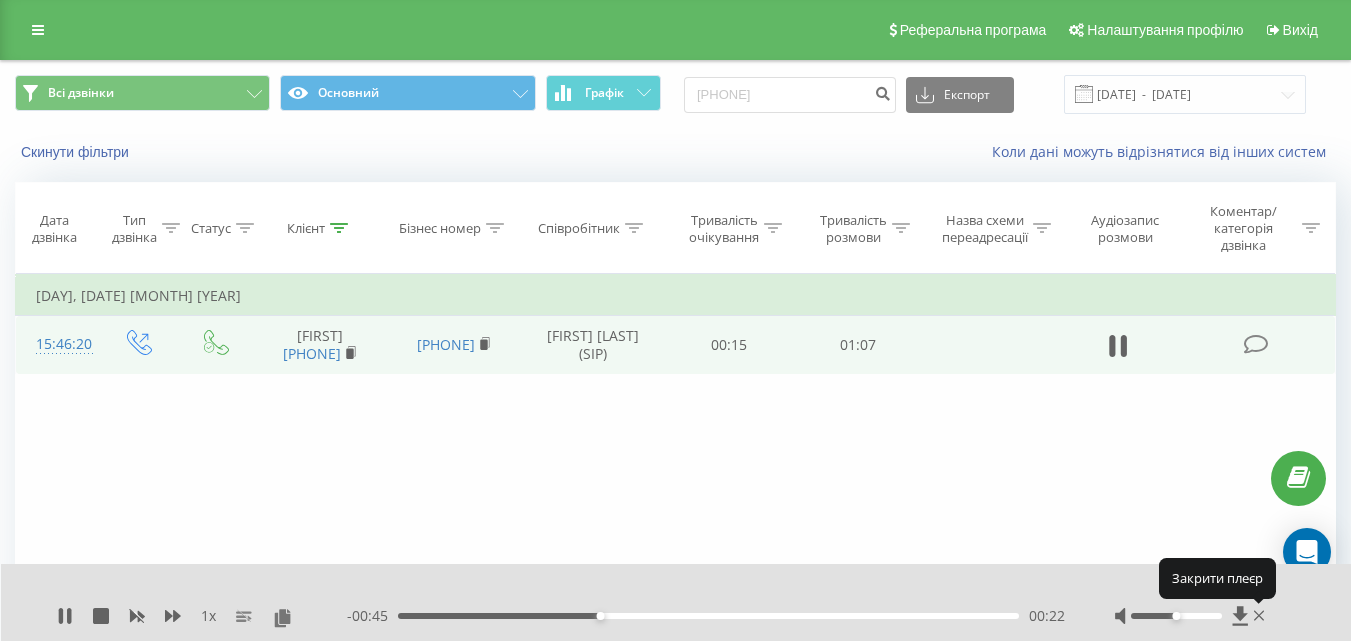 drag, startPoint x: 1257, startPoint y: 621, endPoint x: 1172, endPoint y: 538, distance: 118.80236 